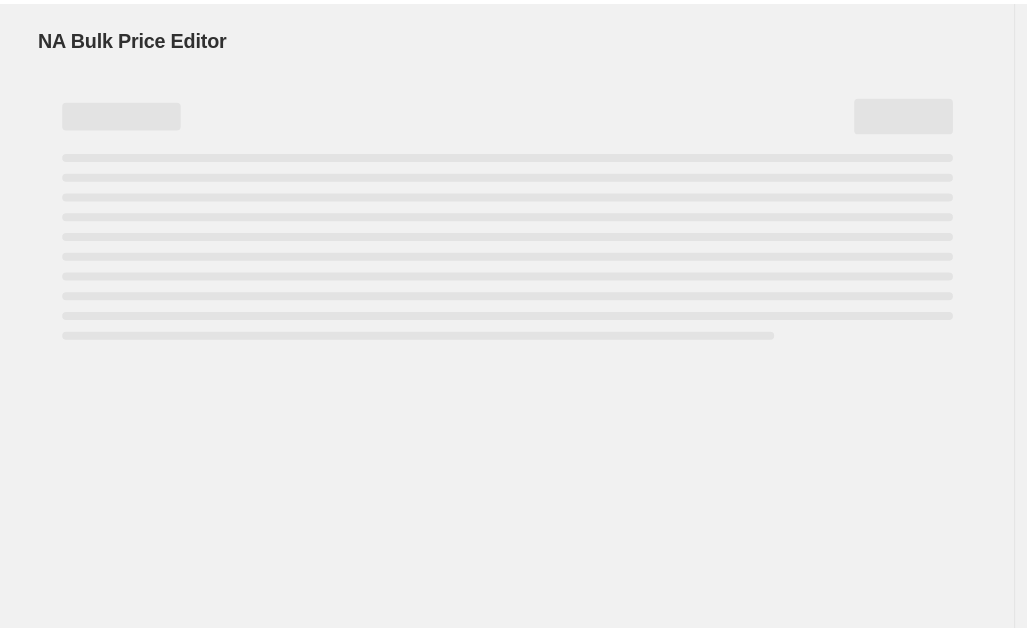 scroll, scrollTop: 0, scrollLeft: 0, axis: both 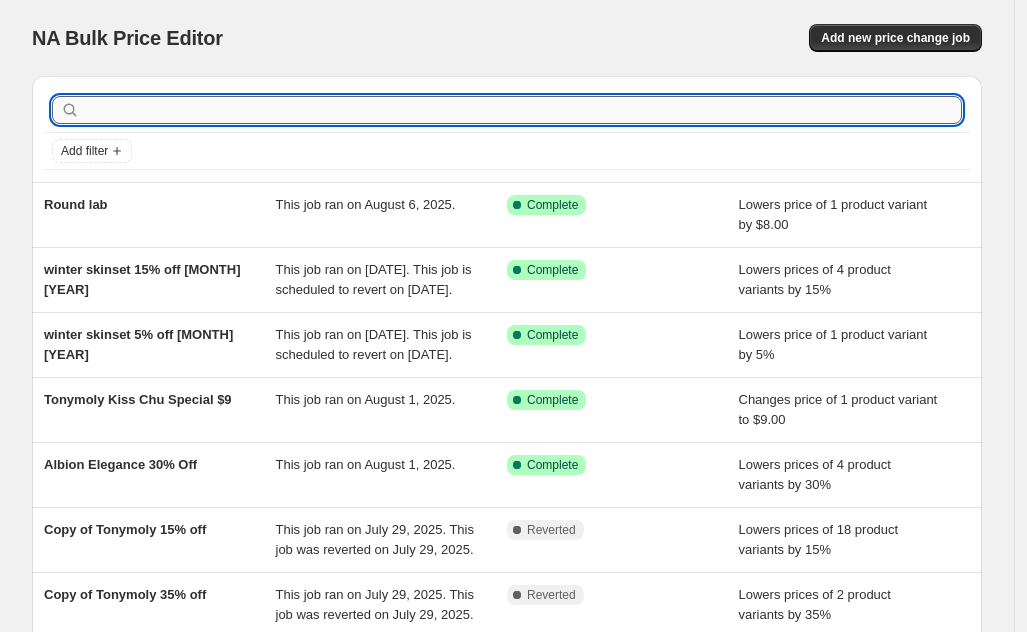 click at bounding box center [523, 110] 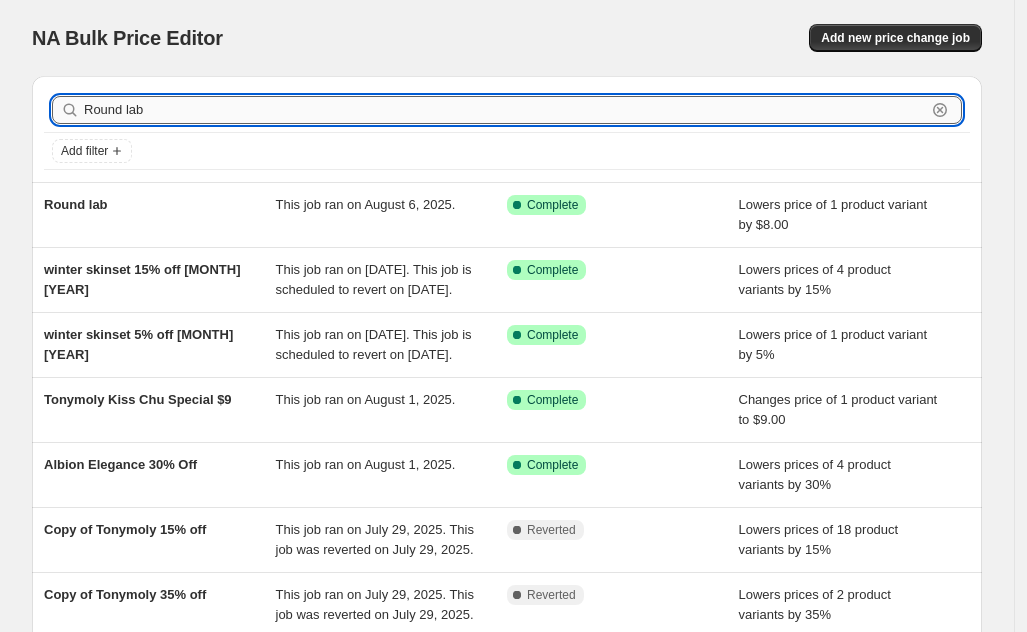 type on "Round lab" 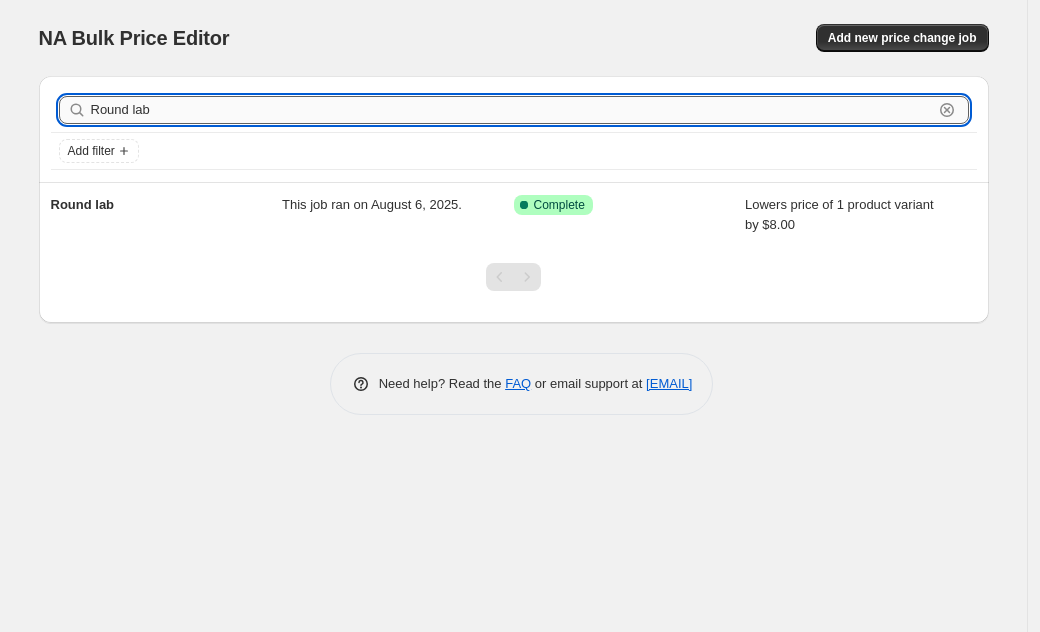 click on "Round lab" at bounding box center (512, 110) 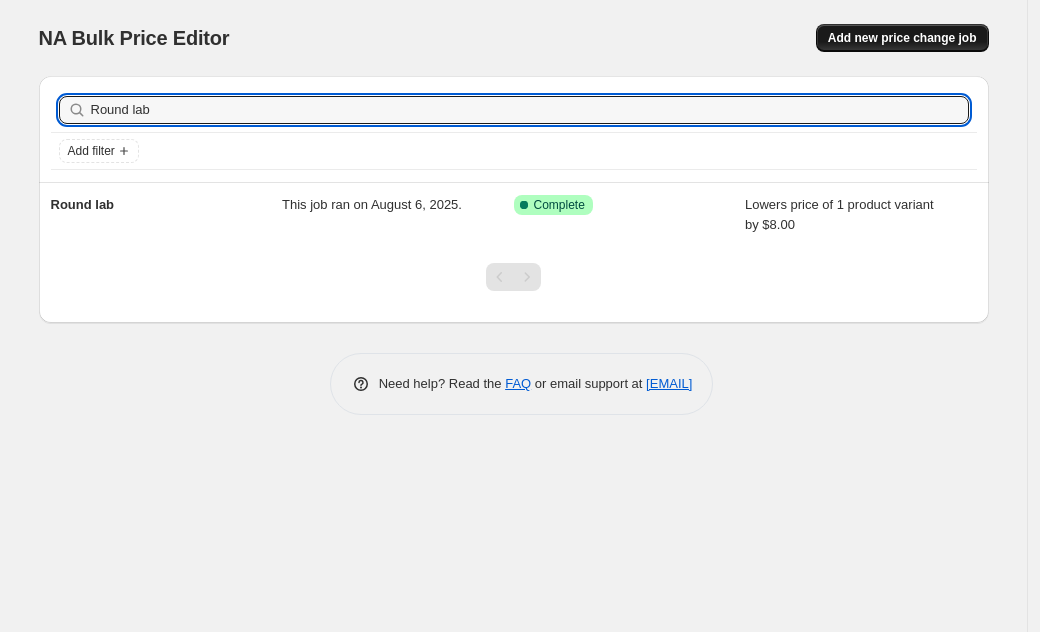 click on "Add new price change job" at bounding box center (902, 38) 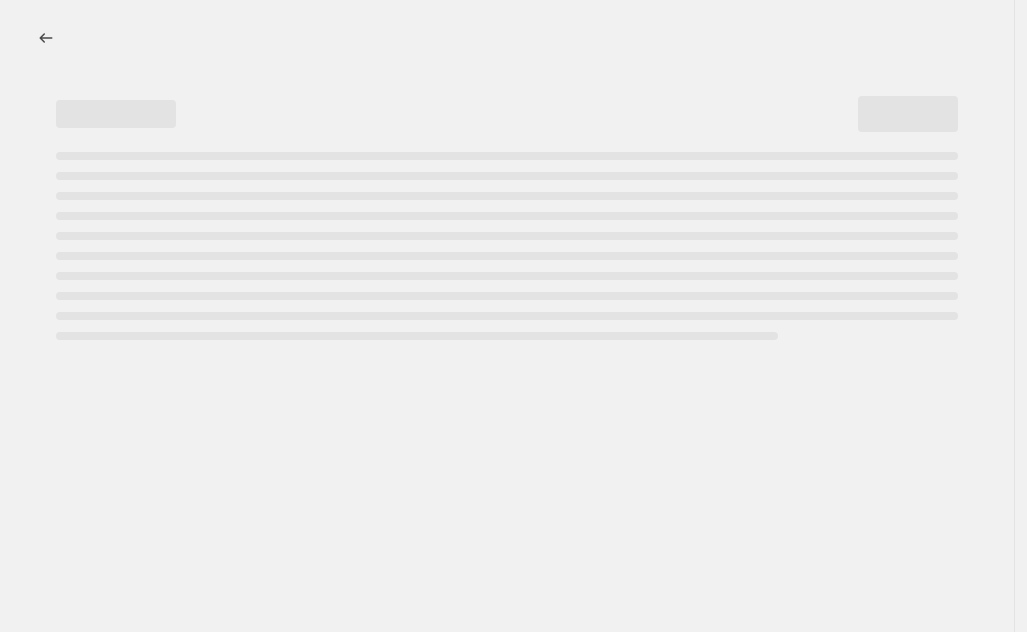 select on "percentage" 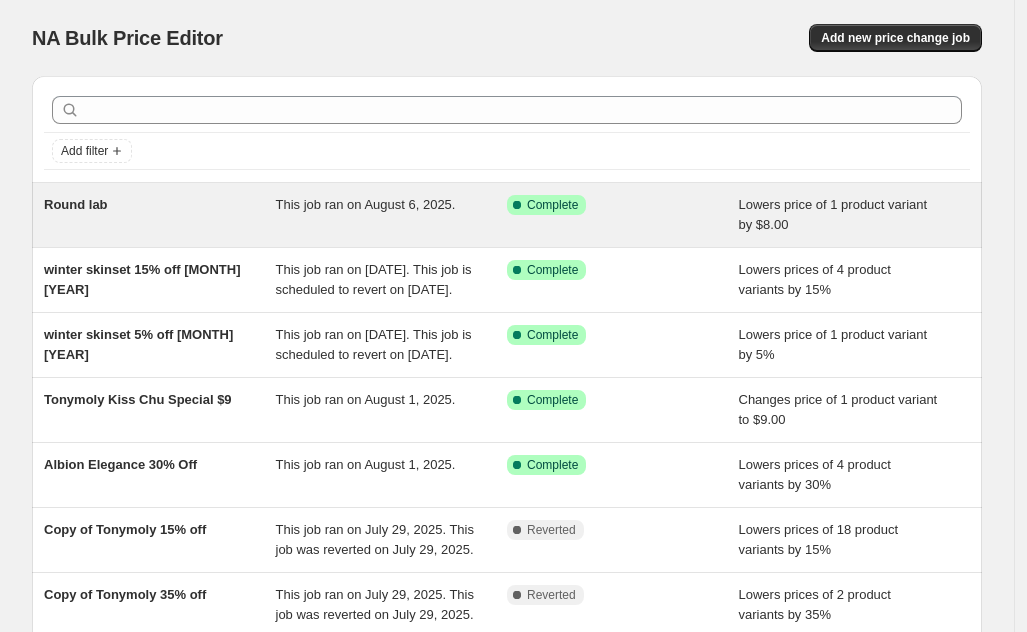 click on "Round lab This job ran on [DATE]. Success Complete Complete Lowers price of 1 product variant by $8.00" at bounding box center [507, 215] 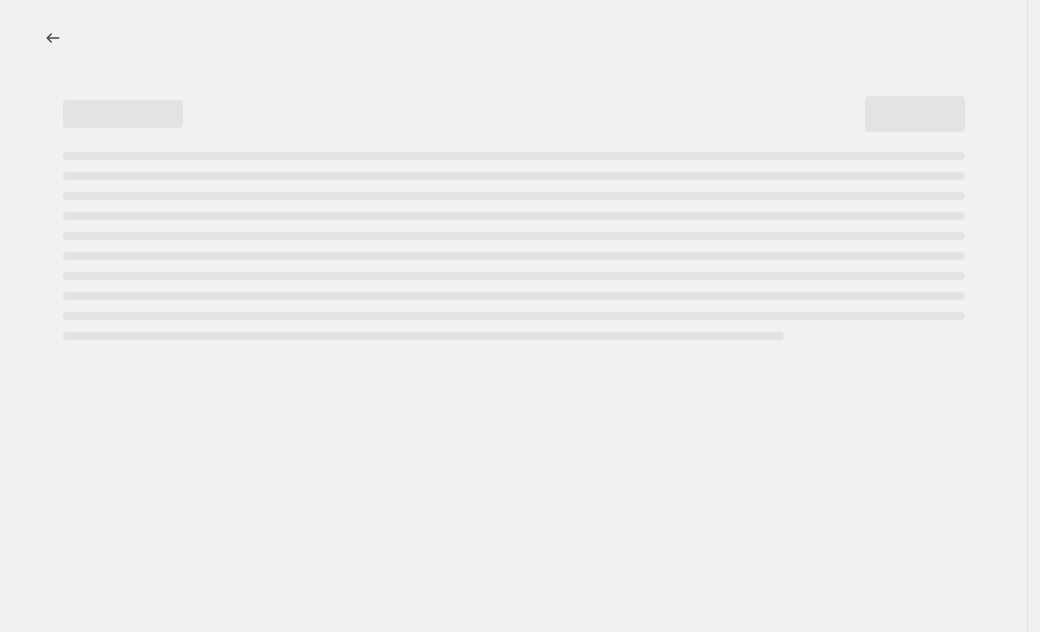 select on "by" 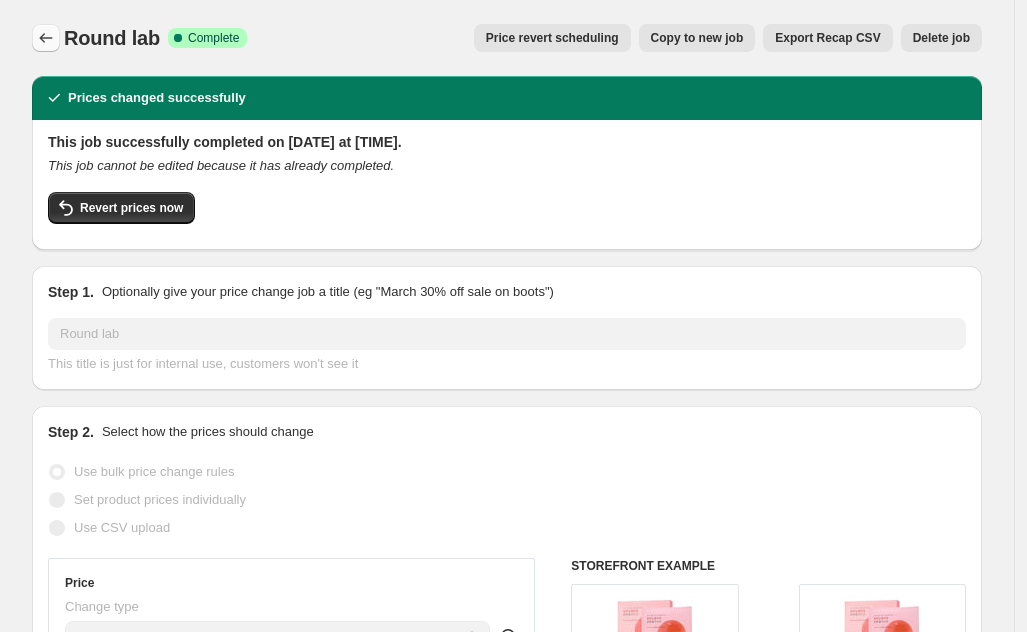 click 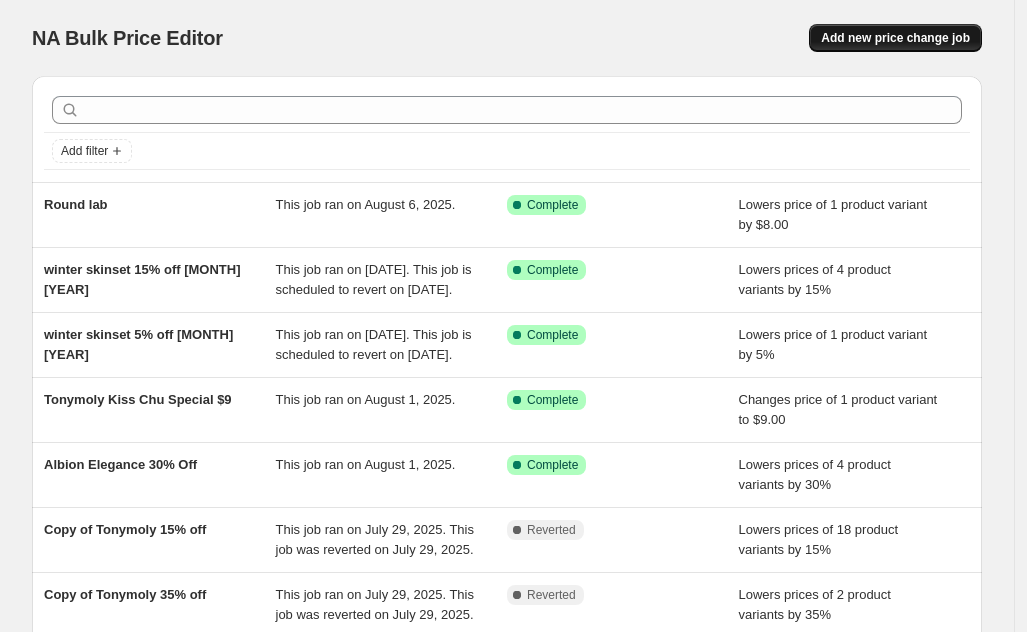 click on "Add new price change job" at bounding box center (895, 38) 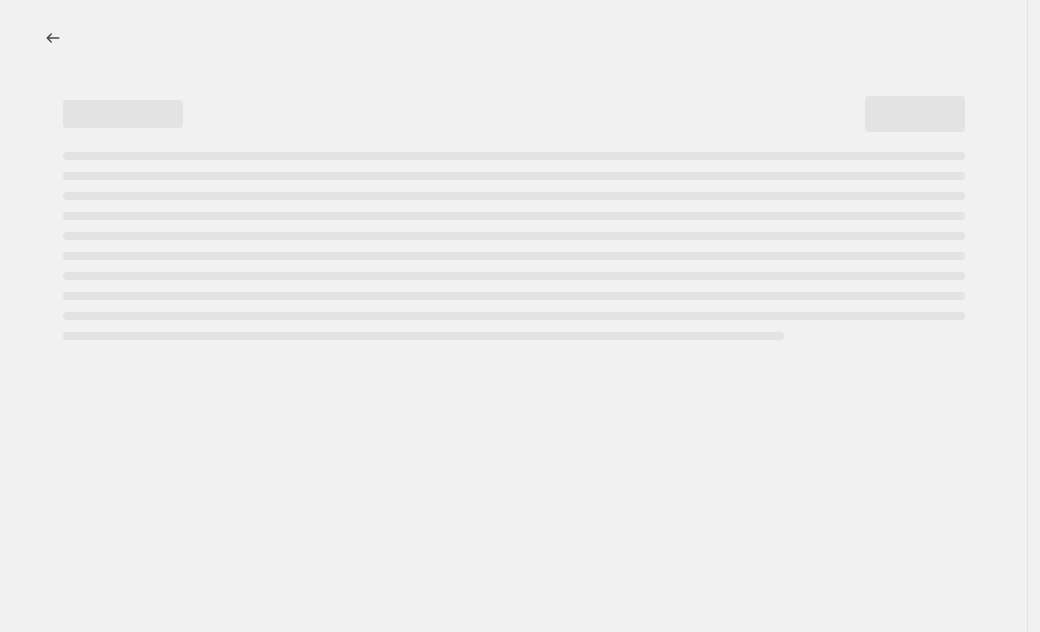 select on "percentage" 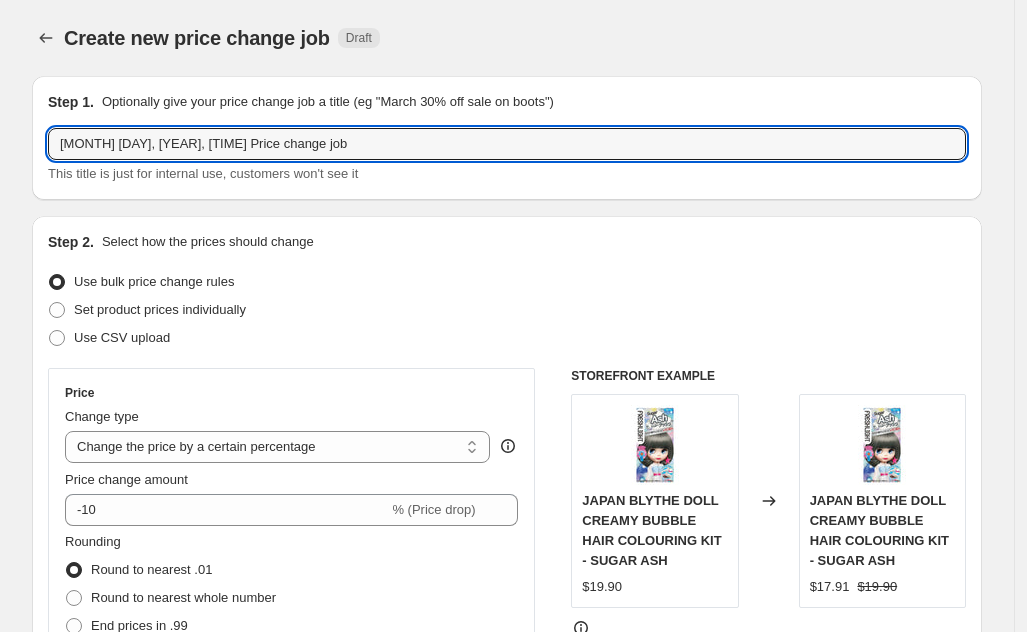 drag, startPoint x: 351, startPoint y: 141, endPoint x: -2, endPoint y: 158, distance: 353.40912 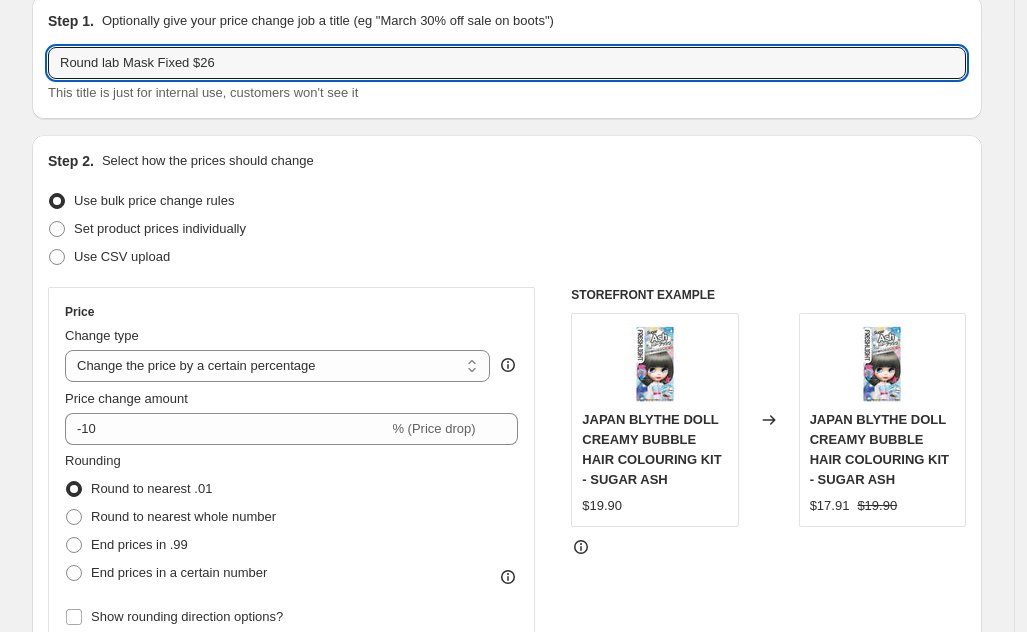 scroll, scrollTop: 125, scrollLeft: 0, axis: vertical 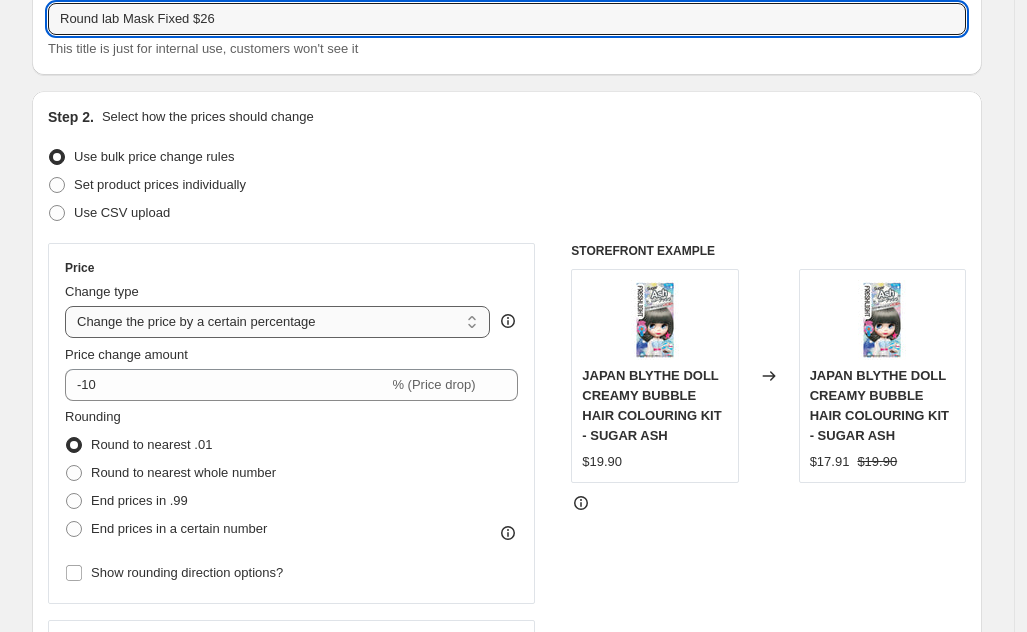 type on "Round lab Mask Fixed $26" 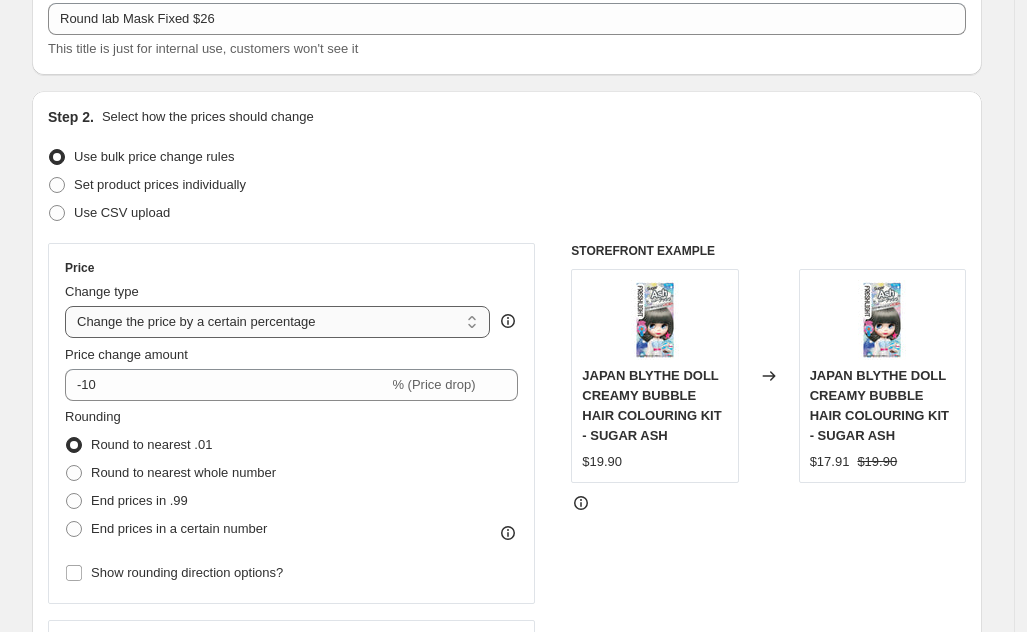 click on "Change the price to a certain amount Change the price by a certain amount Change the price by a certain percentage Change the price to the current compare at price (price before sale) Change the price by a certain amount relative to the compare at price Change the price by a certain percentage relative to the compare at price Don't change the price Change the price by a certain percentage relative to the cost per item Change price to certain cost margin" at bounding box center (277, 322) 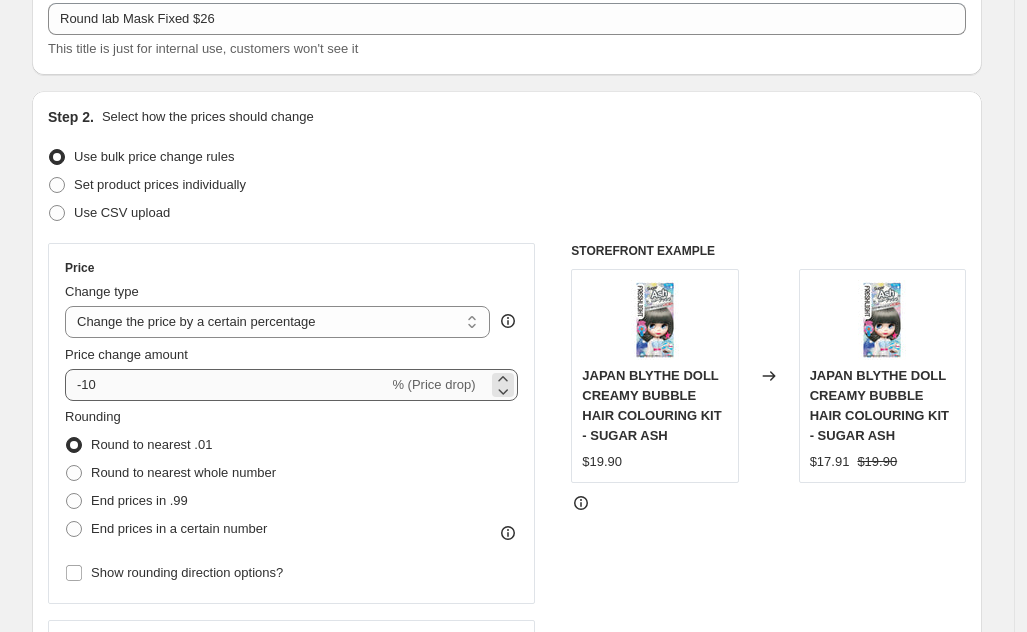 type on "-10.00" 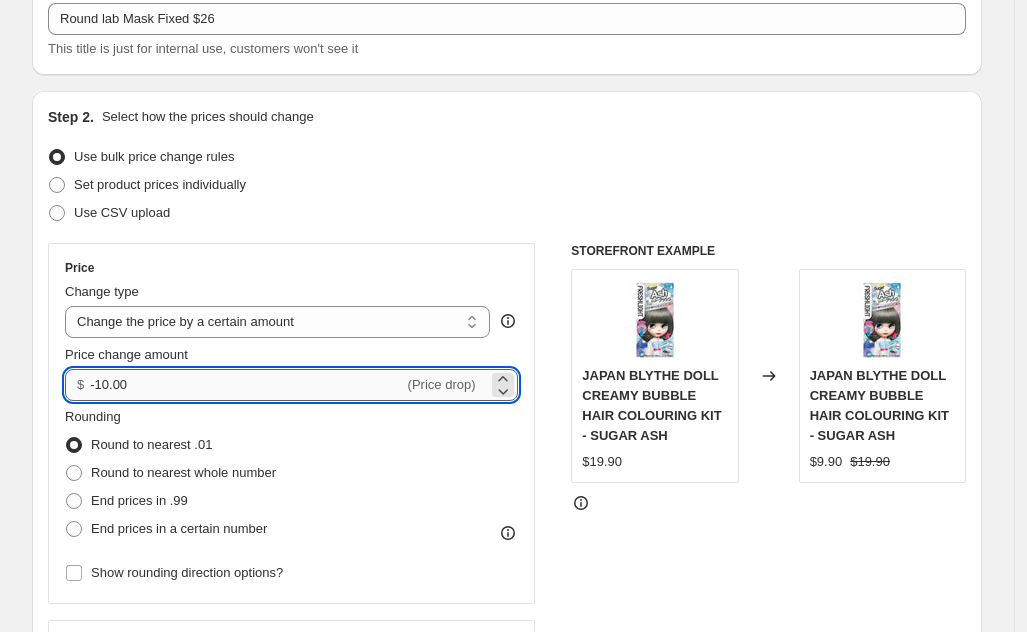 click on "-10.00" at bounding box center [246, 385] 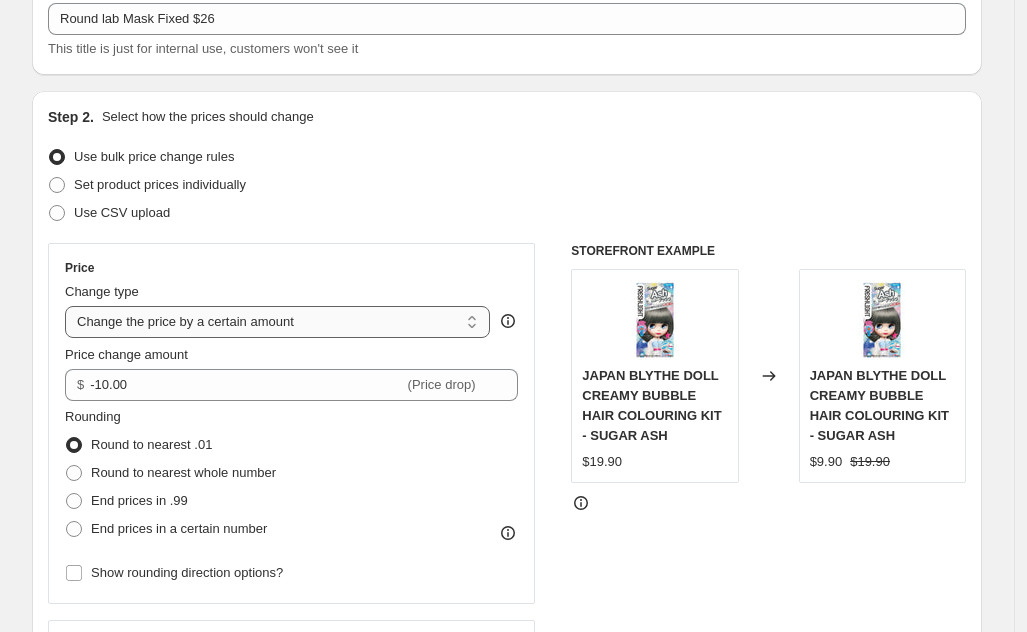 click on "Change the price to a certain amount Change the price by a certain amount Change the price by a certain percentage Change the price to the current compare at price (price before sale) Change the price by a certain amount relative to the compare at price Change the price by a certain percentage relative to the compare at price Don't change the price Change the price by a certain percentage relative to the cost per item Change price to certain cost margin" at bounding box center [277, 322] 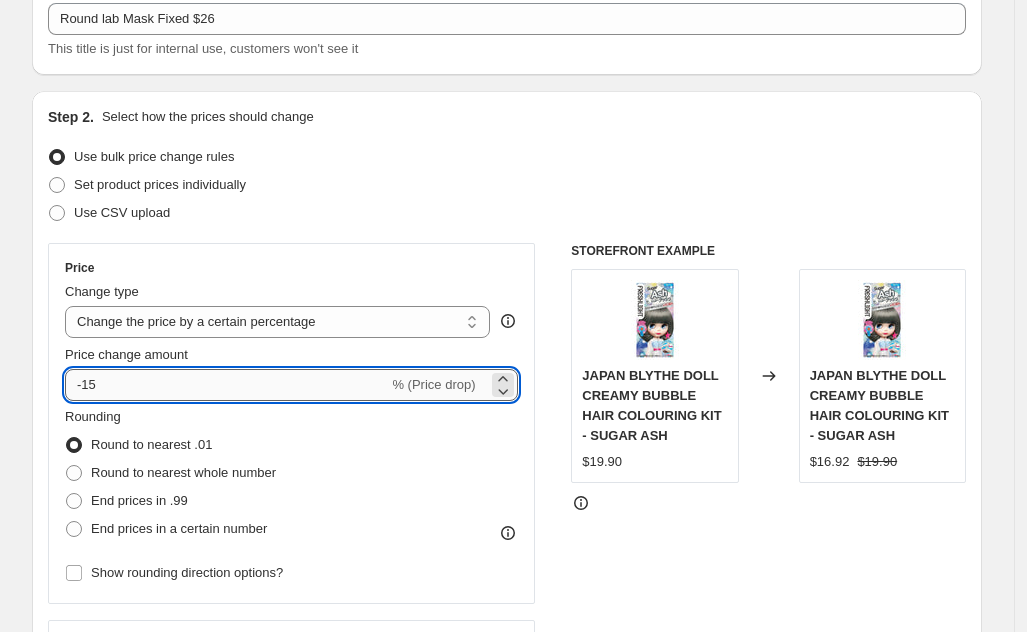 click on "-15" at bounding box center (226, 385) 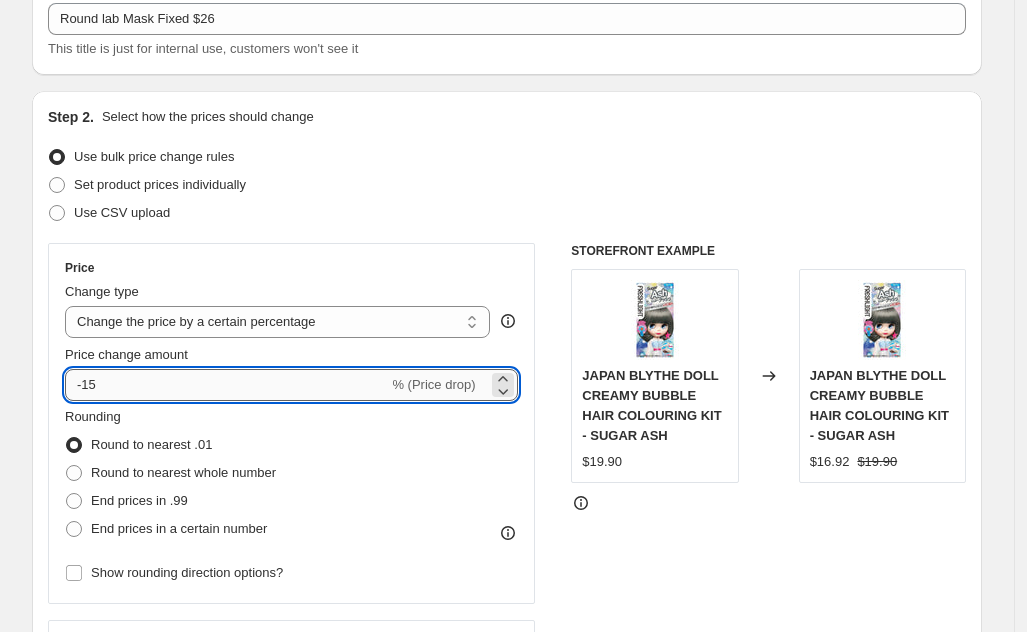 type on "-1" 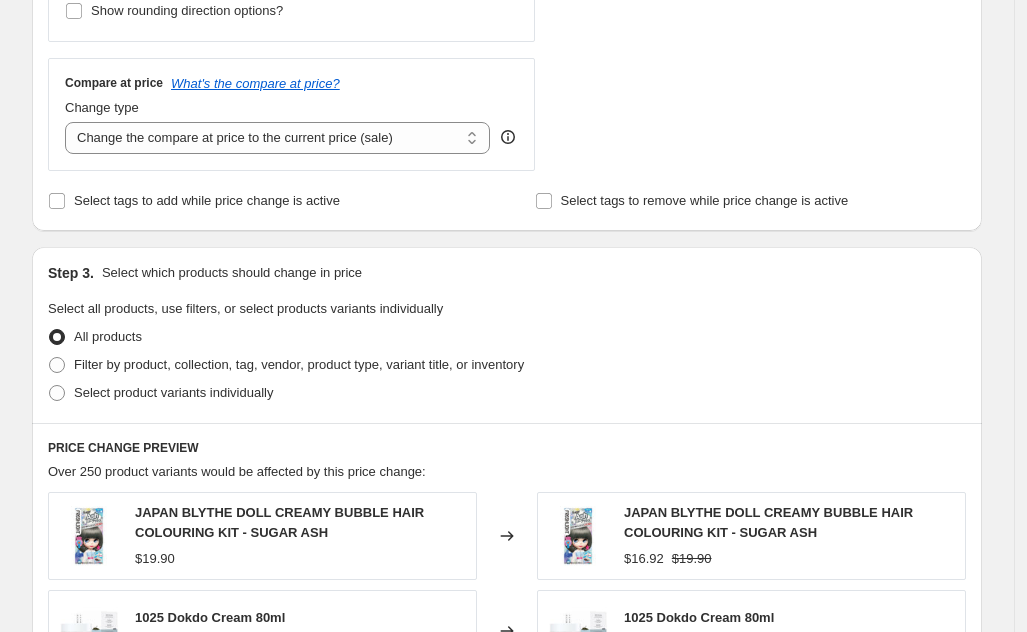 scroll, scrollTop: 750, scrollLeft: 0, axis: vertical 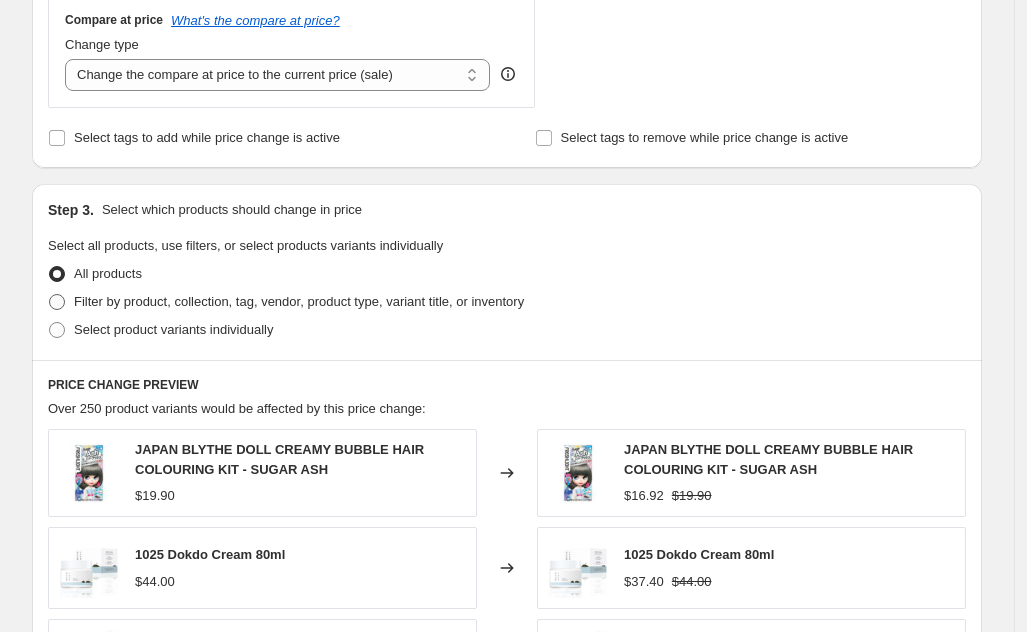 type on "-35" 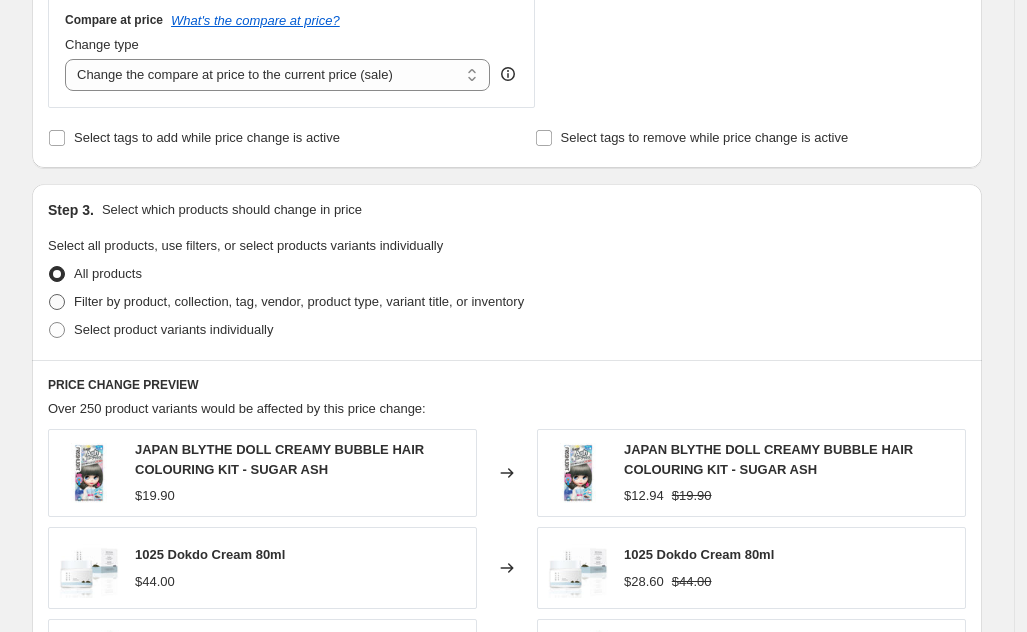click at bounding box center (57, 302) 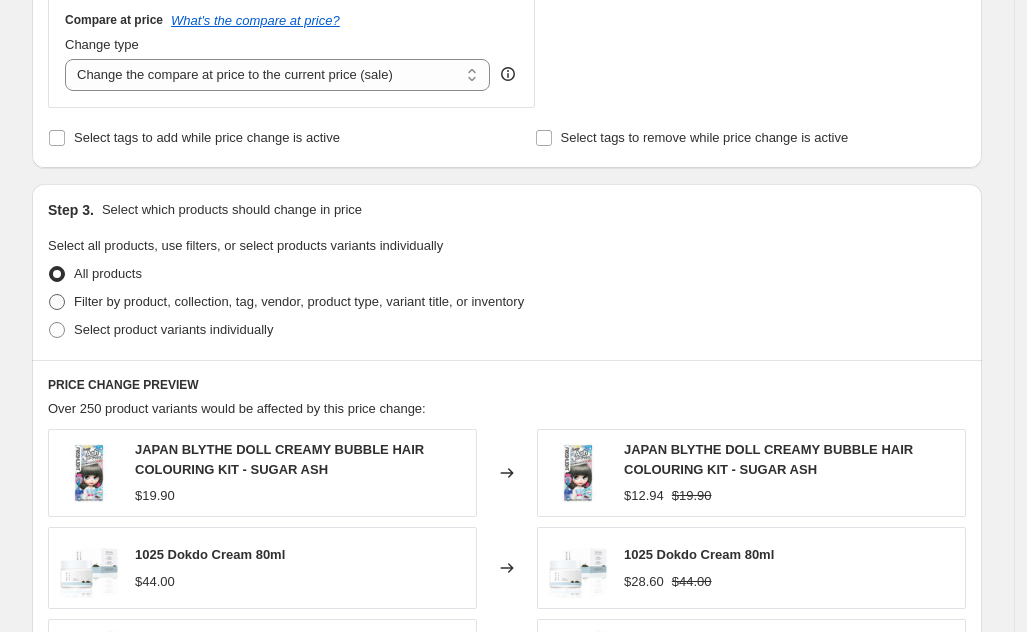 radio on "true" 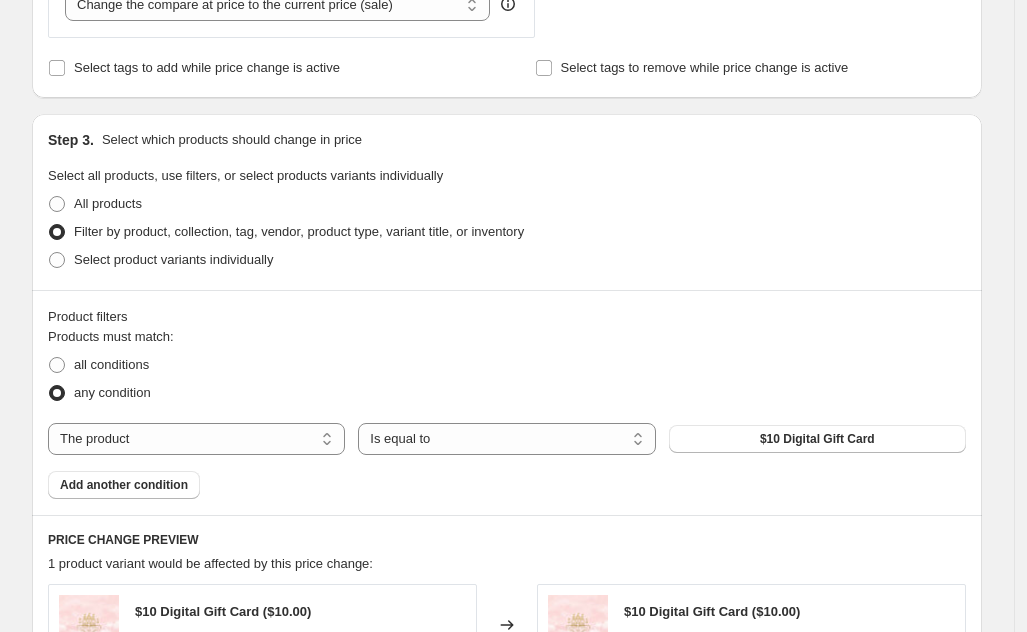 scroll, scrollTop: 875, scrollLeft: 0, axis: vertical 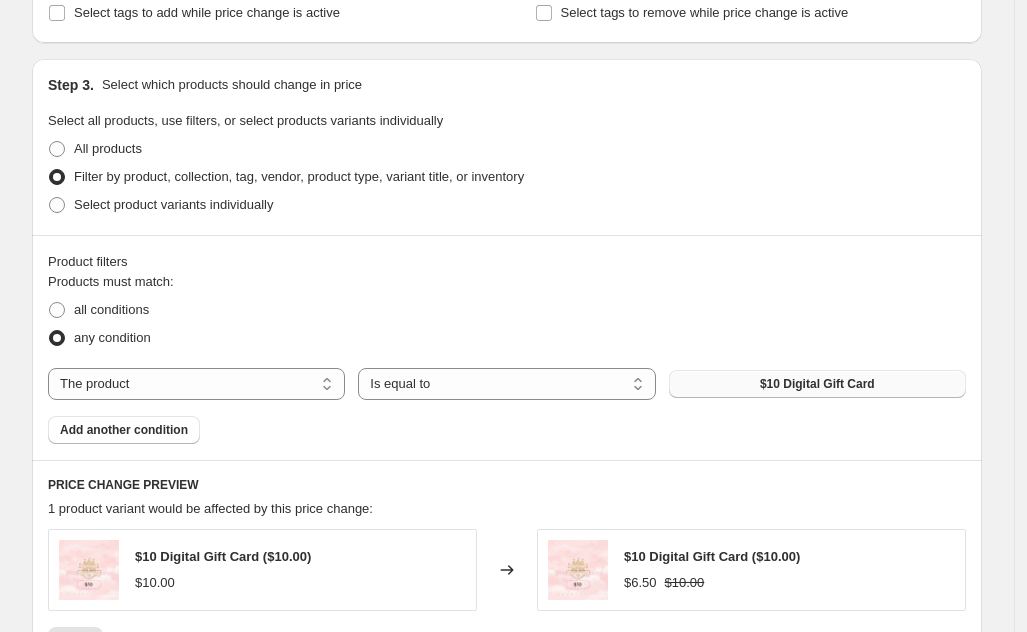 click on "$10 Digital Gift Card" at bounding box center (817, 384) 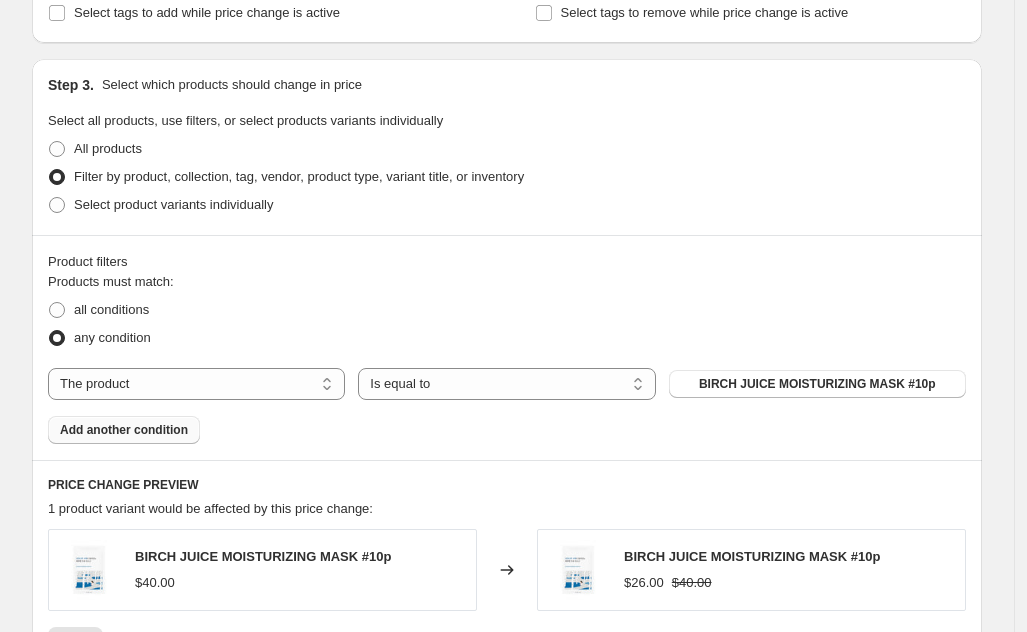 click on "Add another condition" at bounding box center (124, 430) 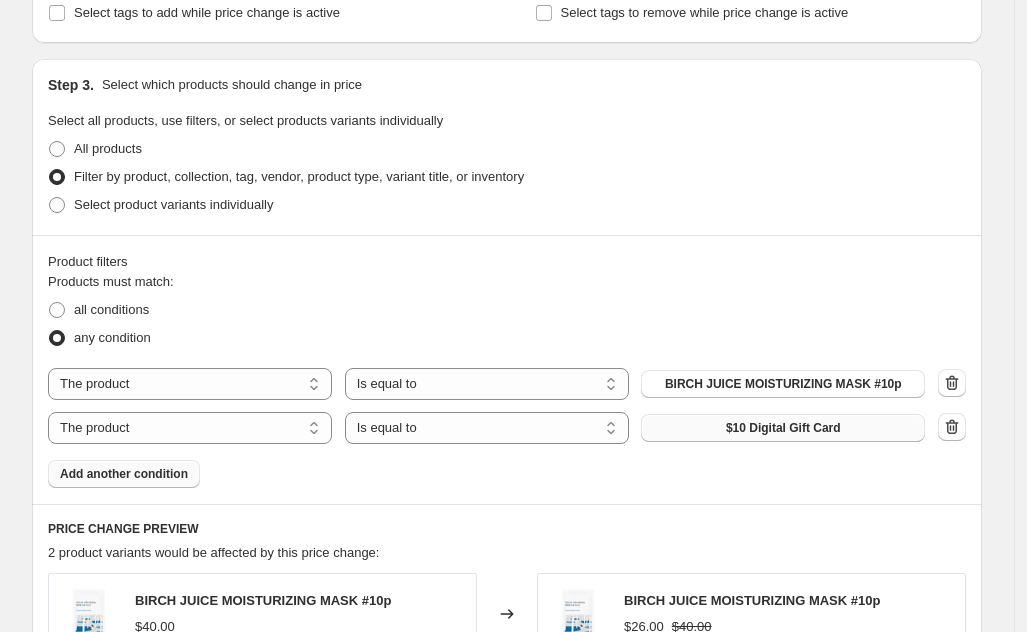 click on "$10 Digital Gift Card" at bounding box center (783, 428) 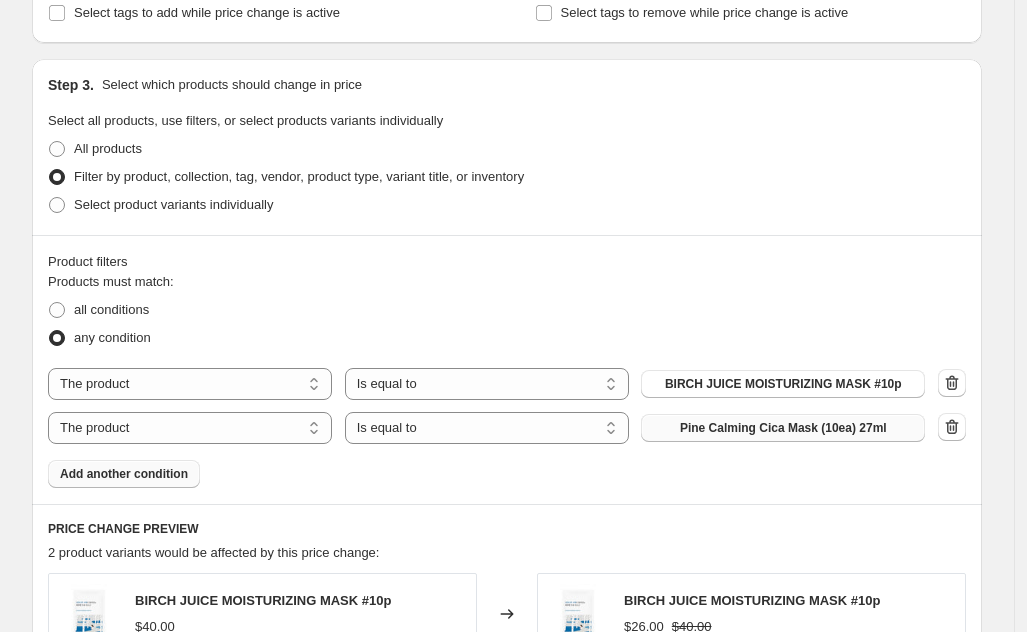 click on "Add another condition" at bounding box center (124, 474) 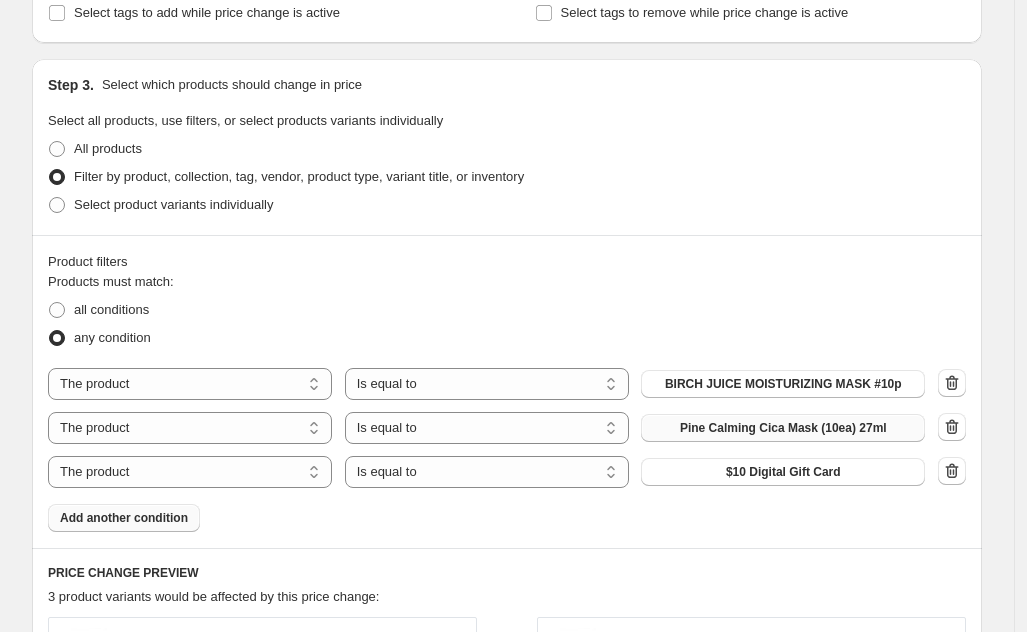 click on "$10 Digital Gift Card" at bounding box center [783, 472] 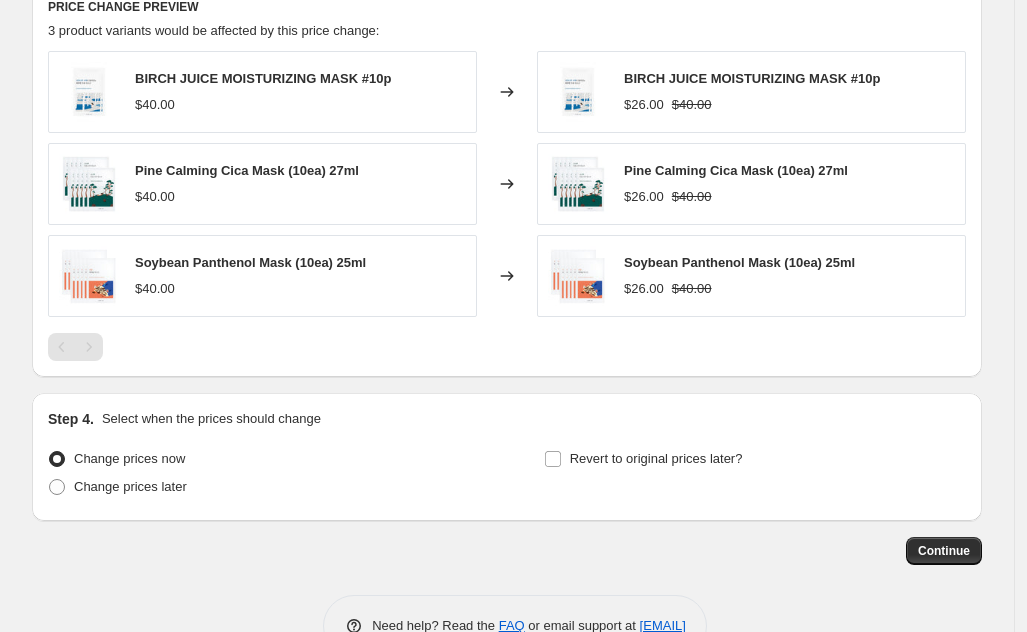 scroll, scrollTop: 1500, scrollLeft: 0, axis: vertical 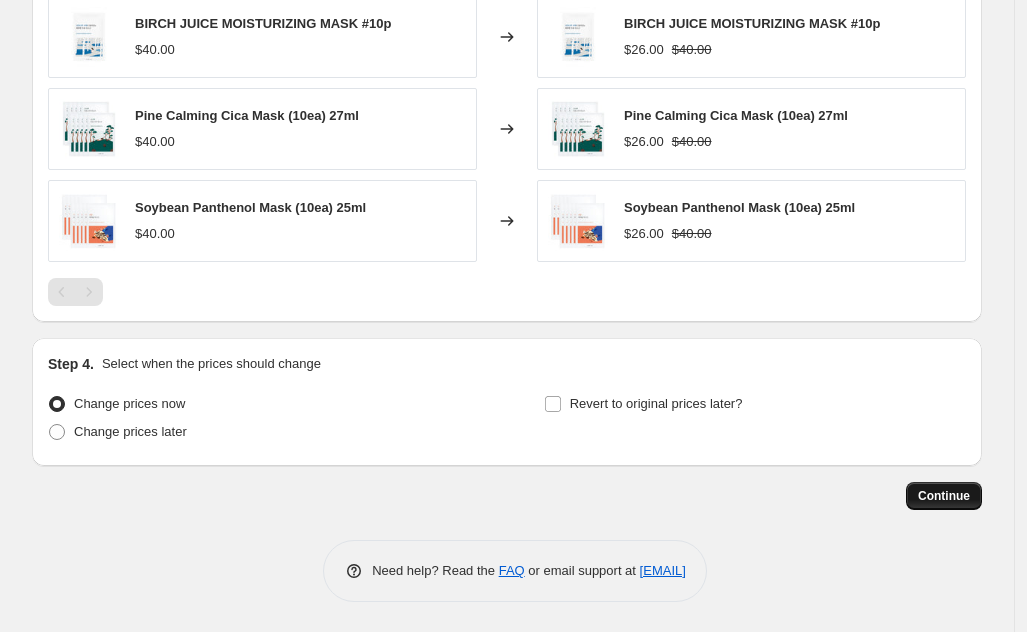 click on "Continue" at bounding box center (944, 496) 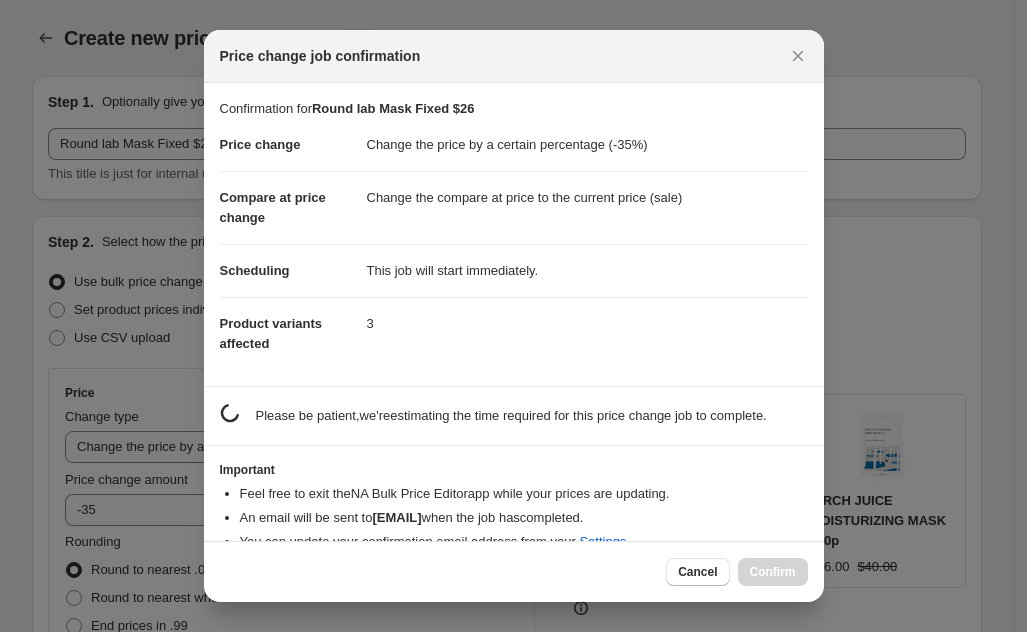 scroll, scrollTop: 0, scrollLeft: 0, axis: both 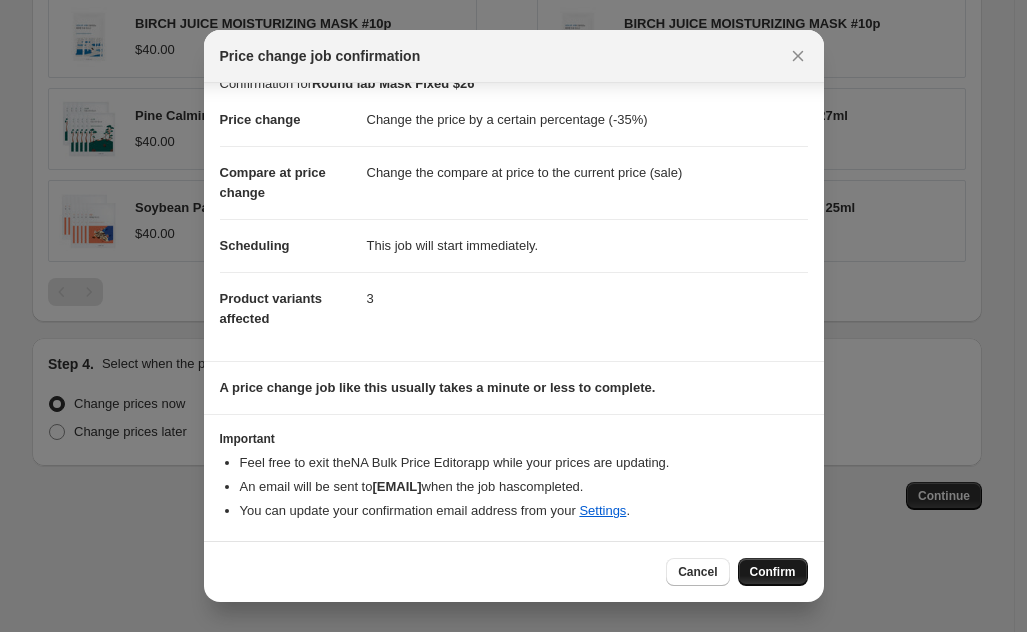 click on "Confirm" at bounding box center (773, 572) 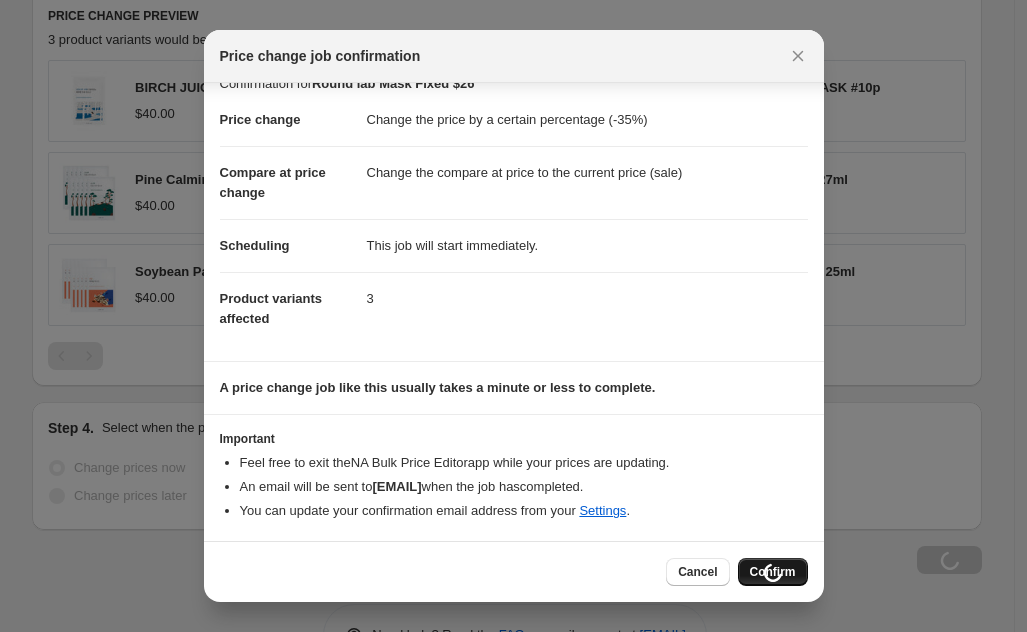 scroll, scrollTop: 1567, scrollLeft: 0, axis: vertical 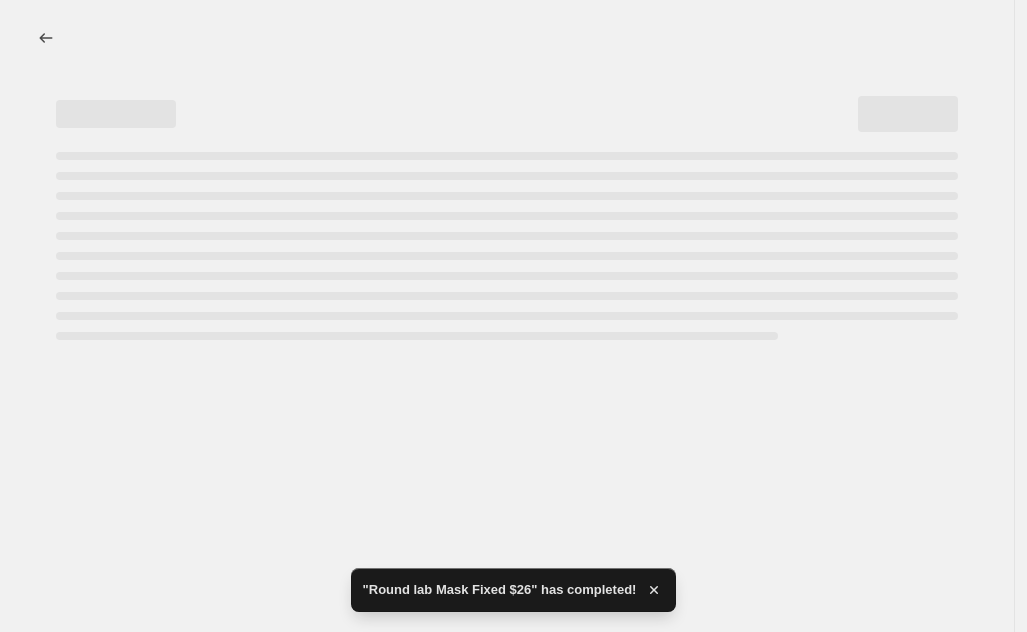 select on "percentage" 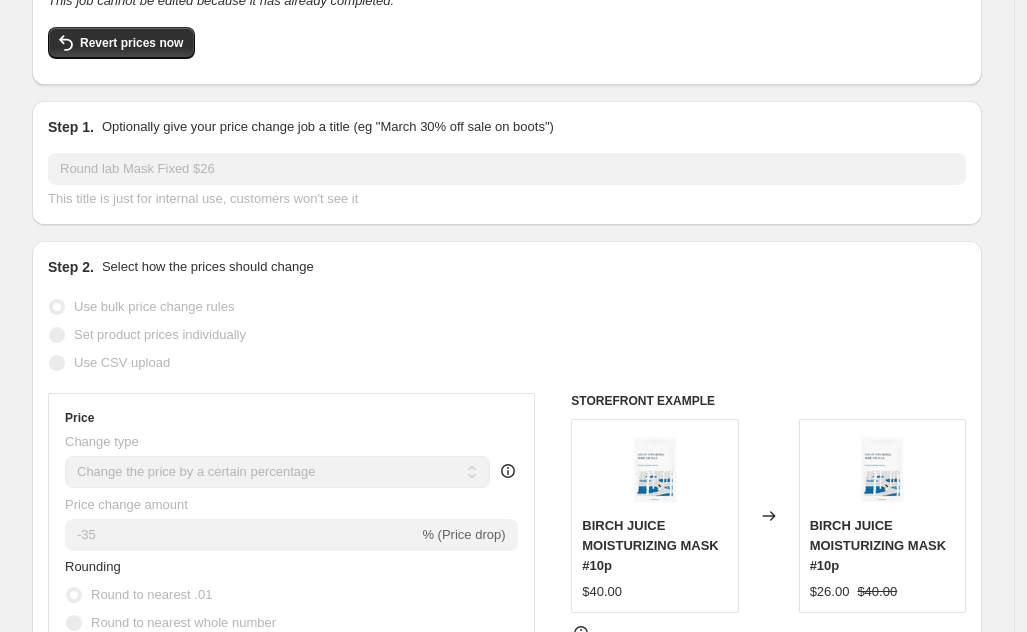 scroll, scrollTop: 0, scrollLeft: 0, axis: both 